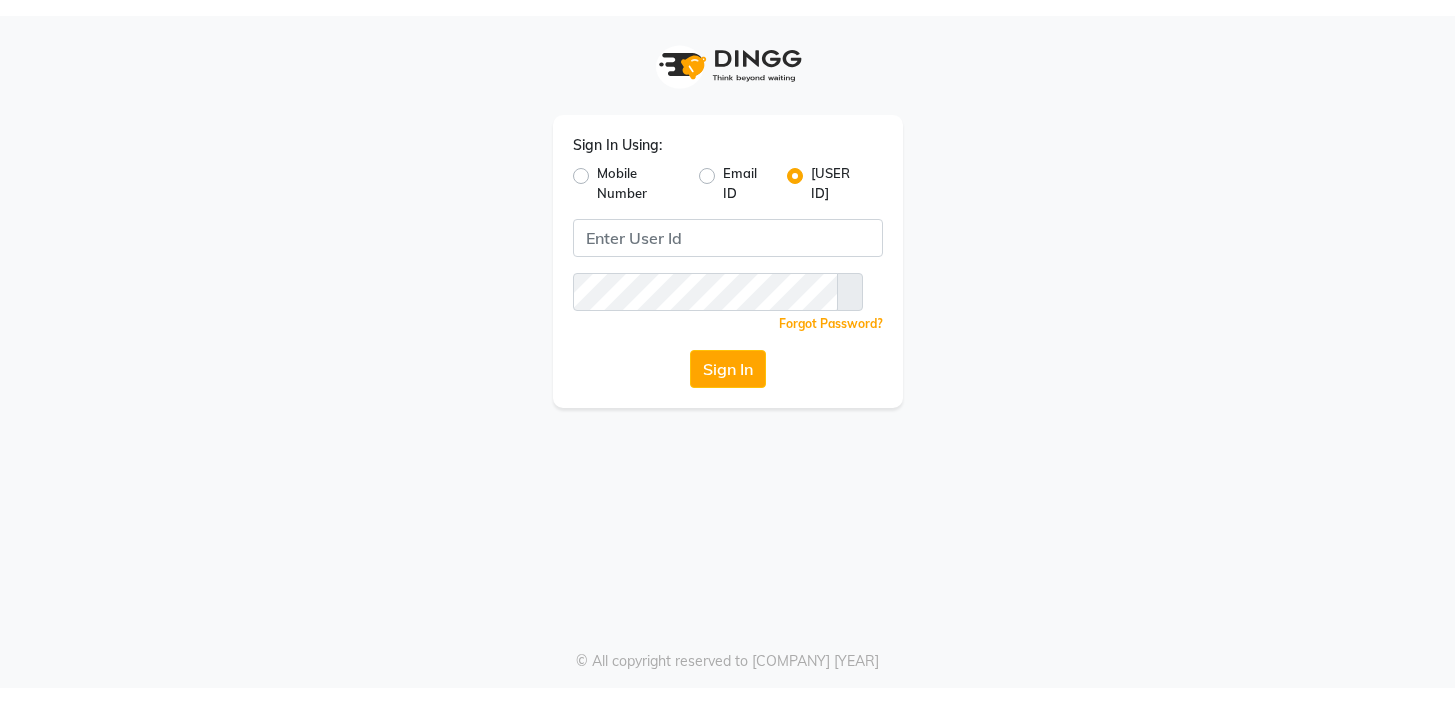 scroll, scrollTop: 0, scrollLeft: 0, axis: both 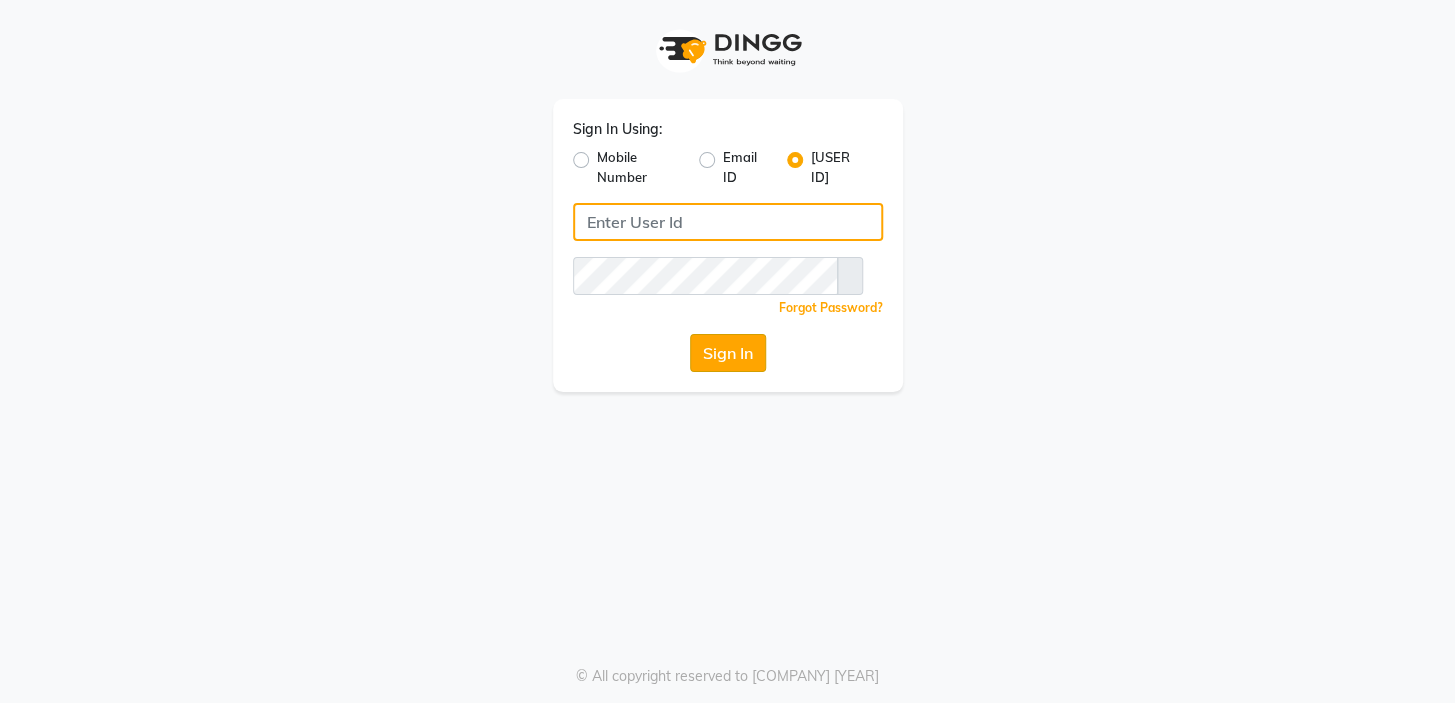 type on "[PHONE]" 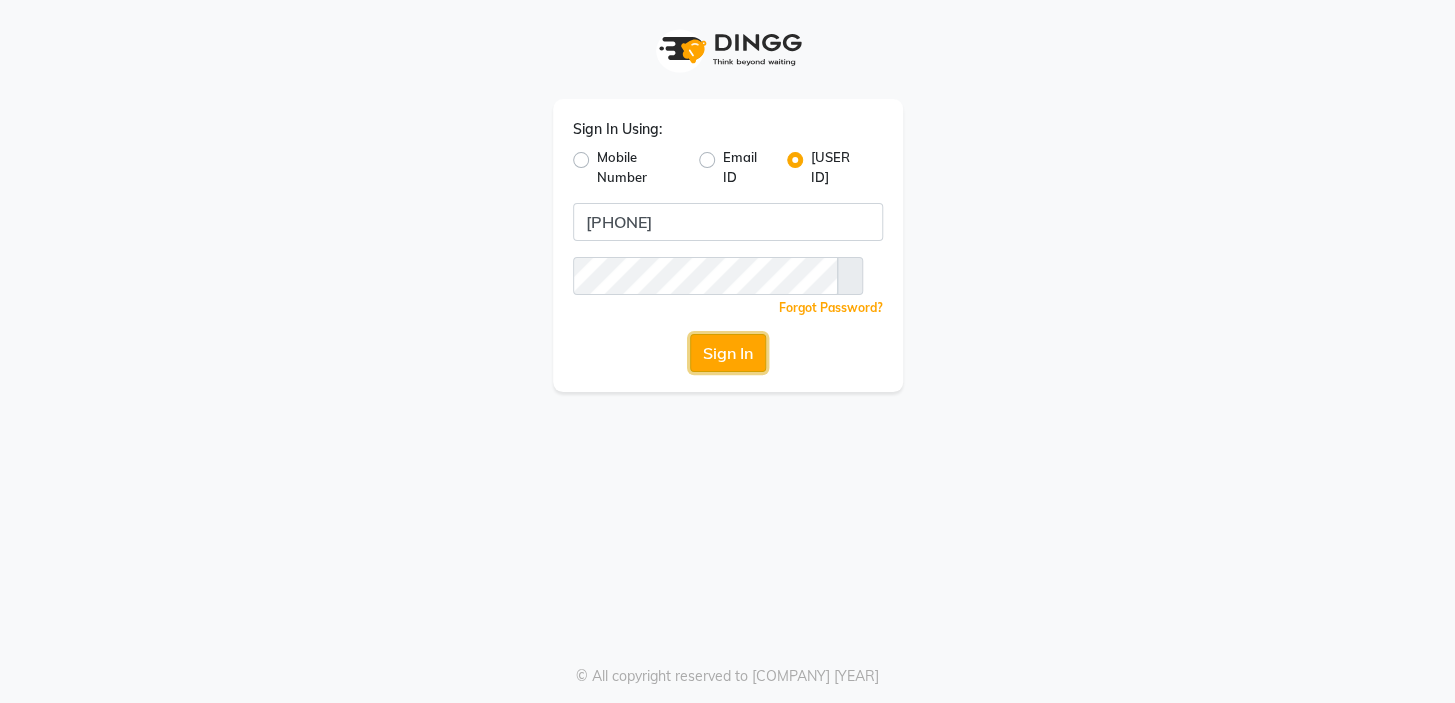 click on "Sign In" at bounding box center [728, 353] 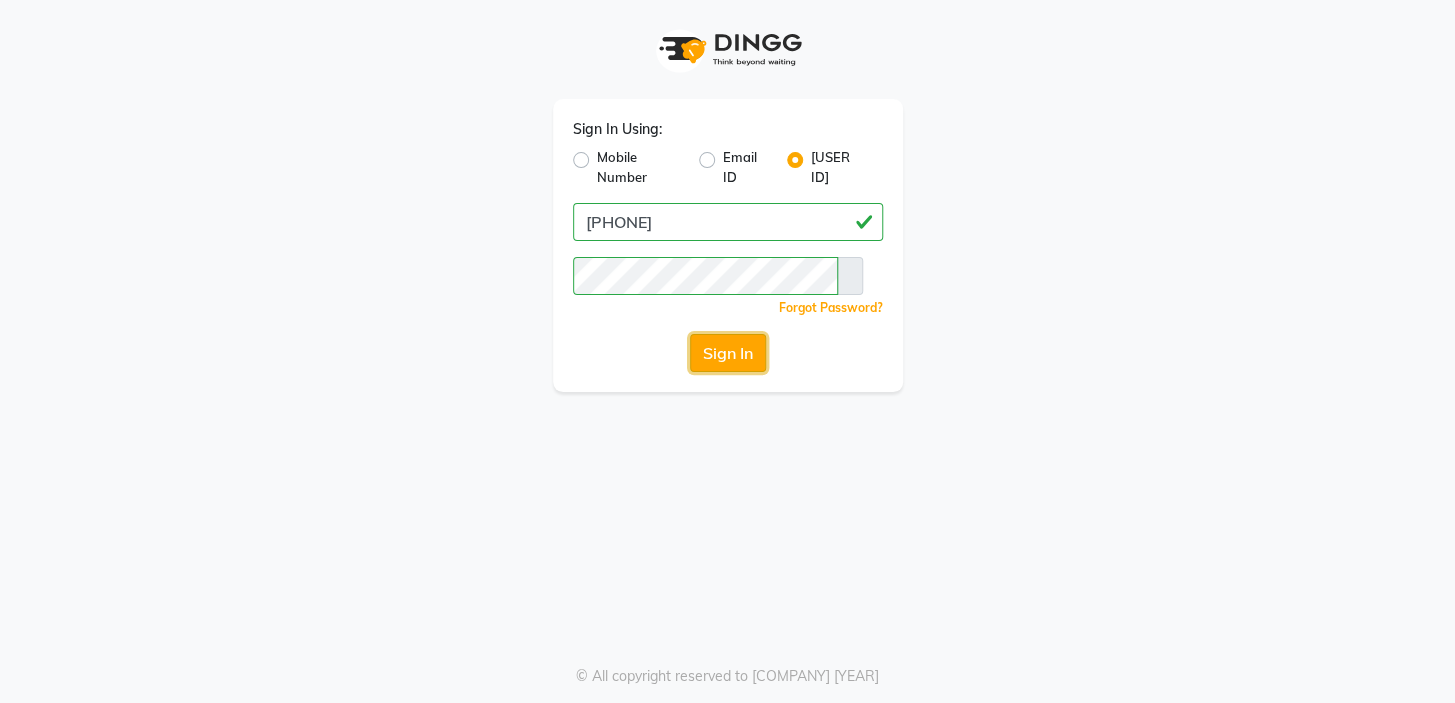 click on "Sign In" at bounding box center (728, 353) 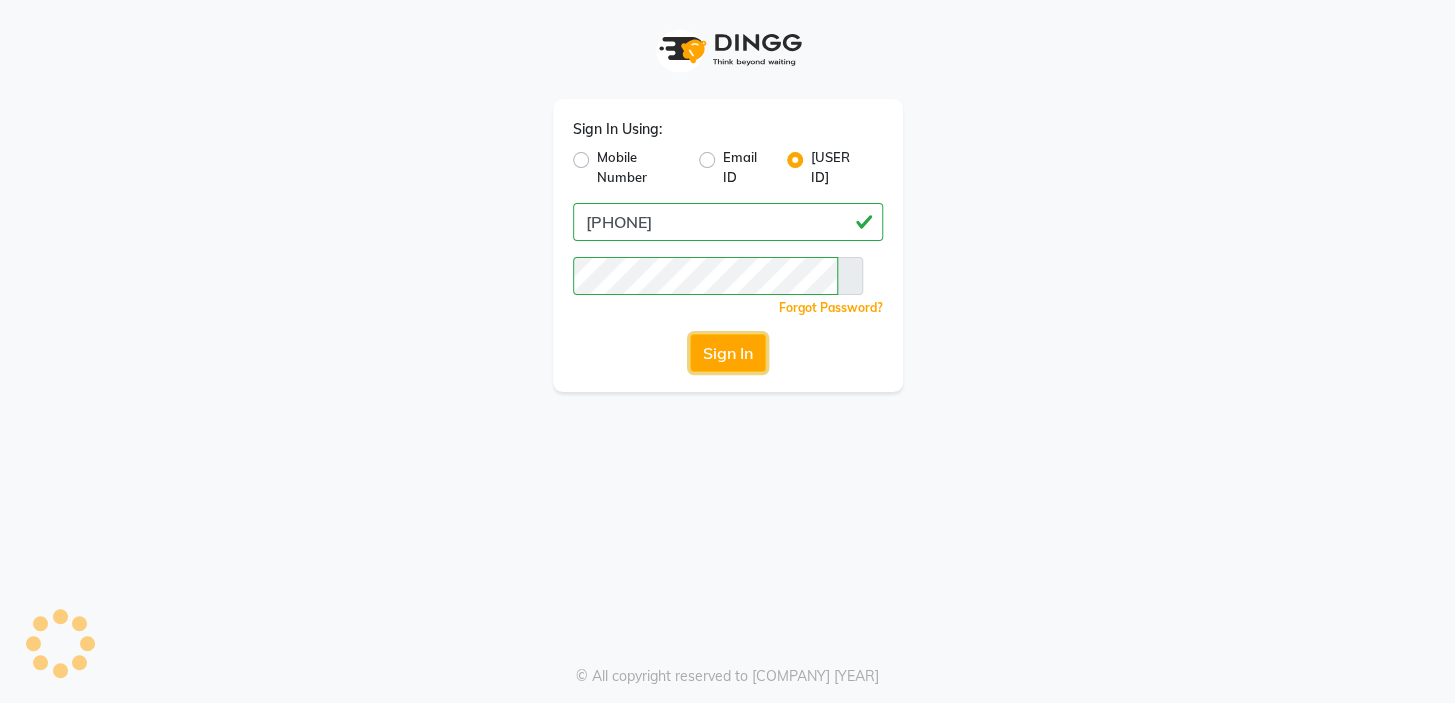 click on "Sign In" at bounding box center [728, 353] 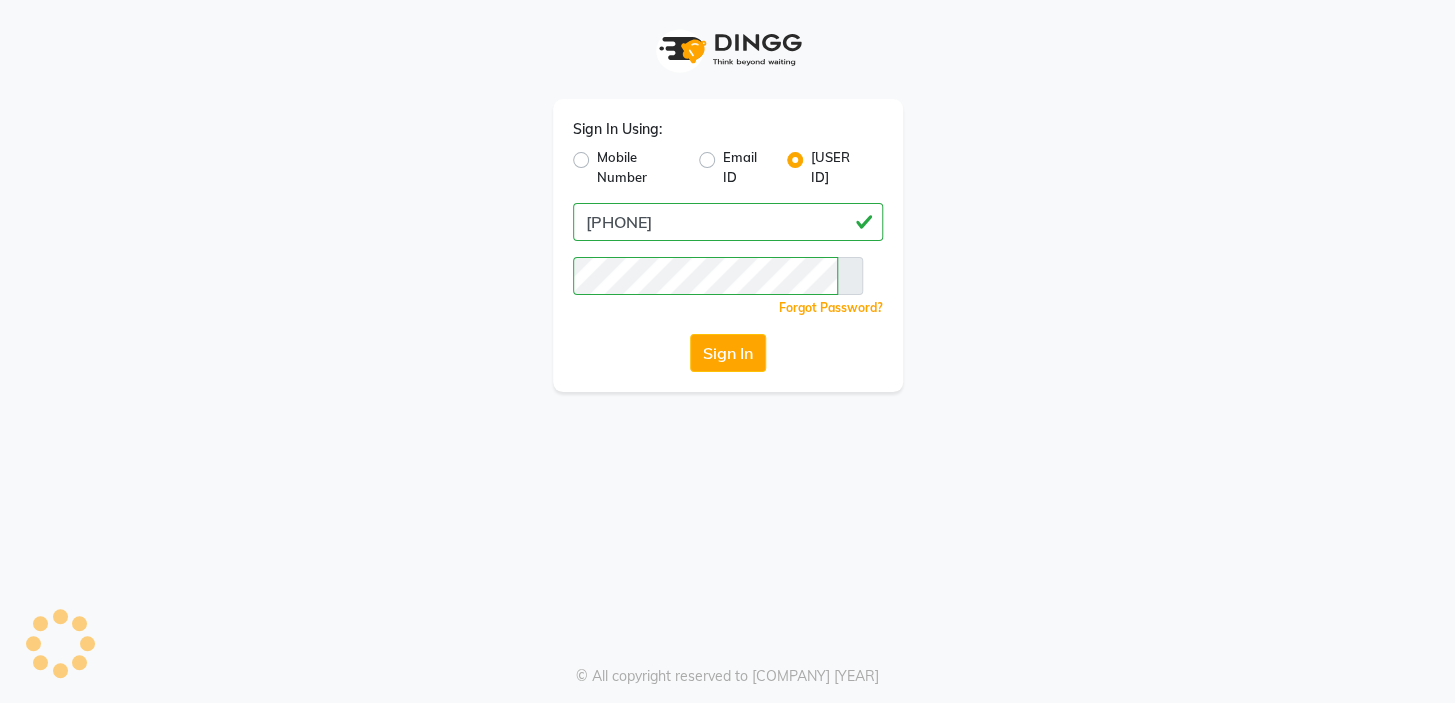 click on "Sign In" at bounding box center (728, 353) 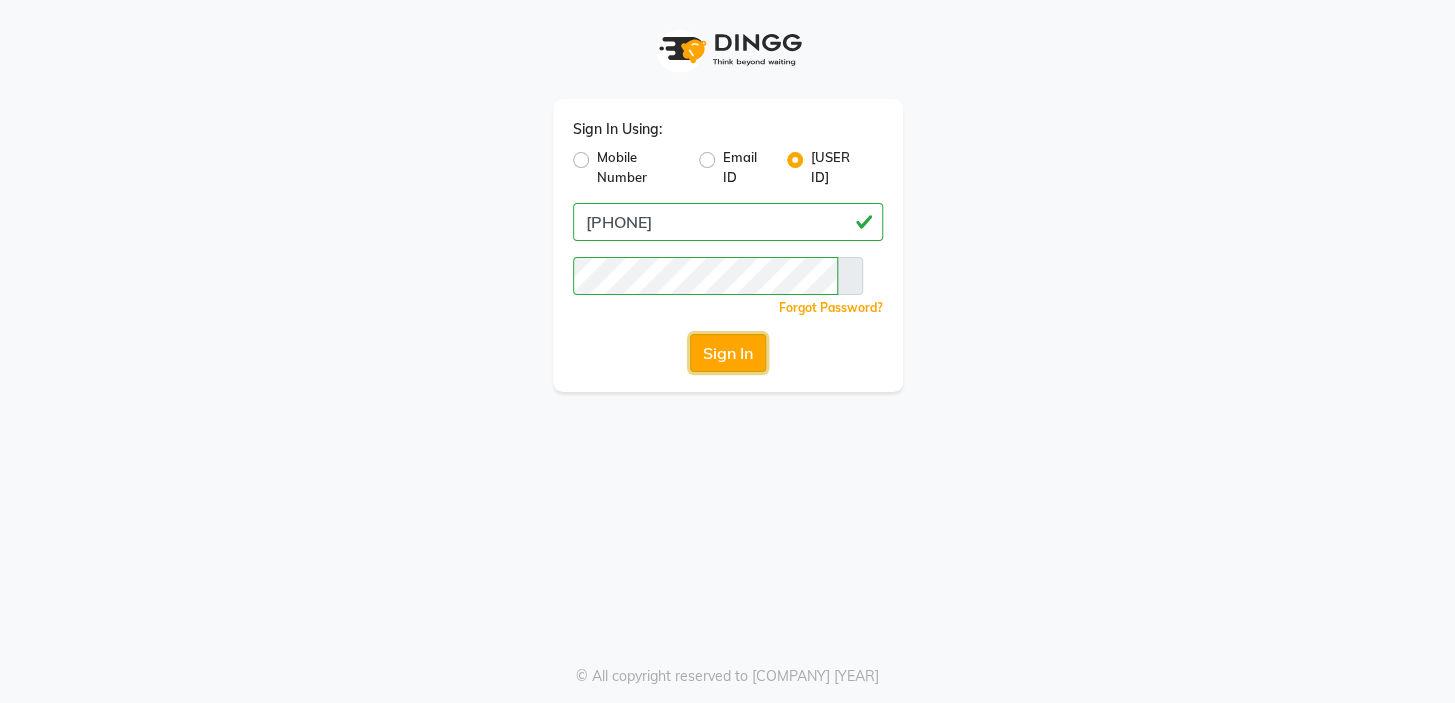 click on "Sign In" at bounding box center (728, 353) 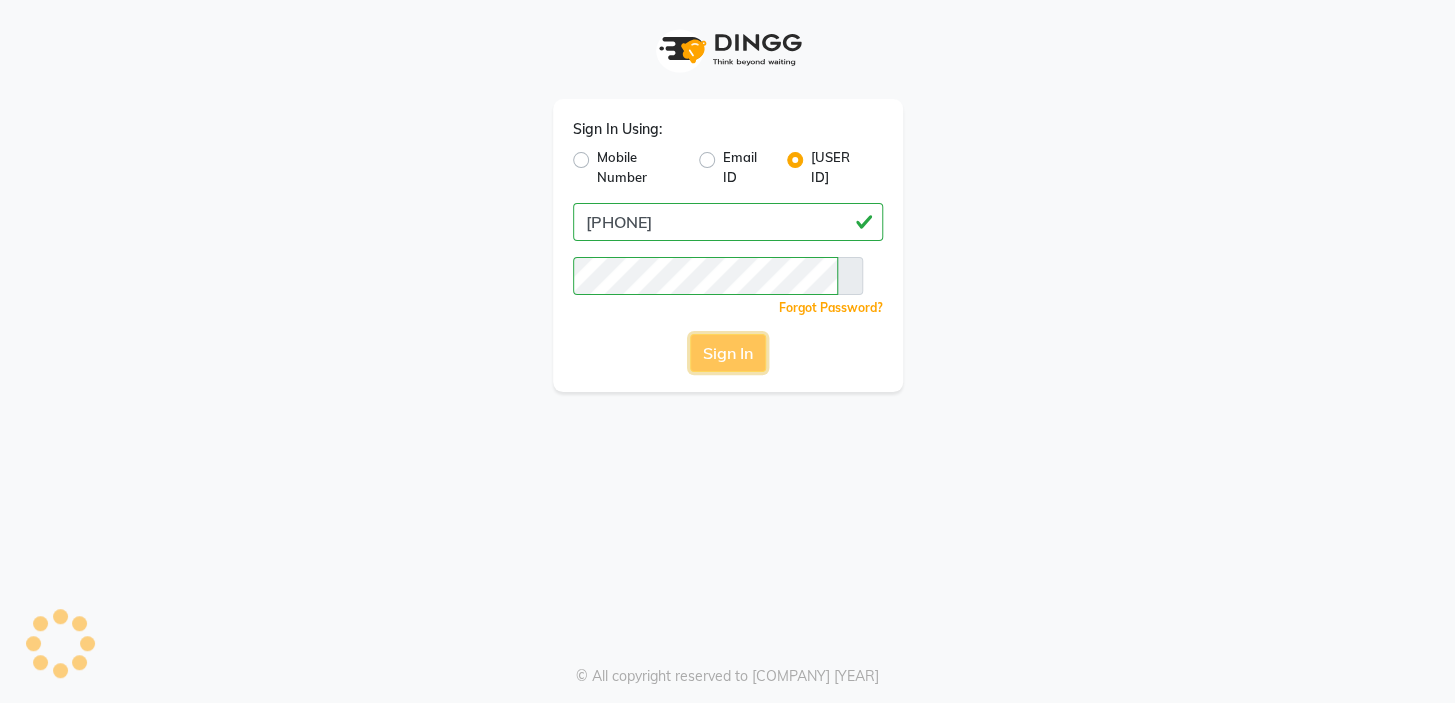 click on "Sign In" at bounding box center [728, 353] 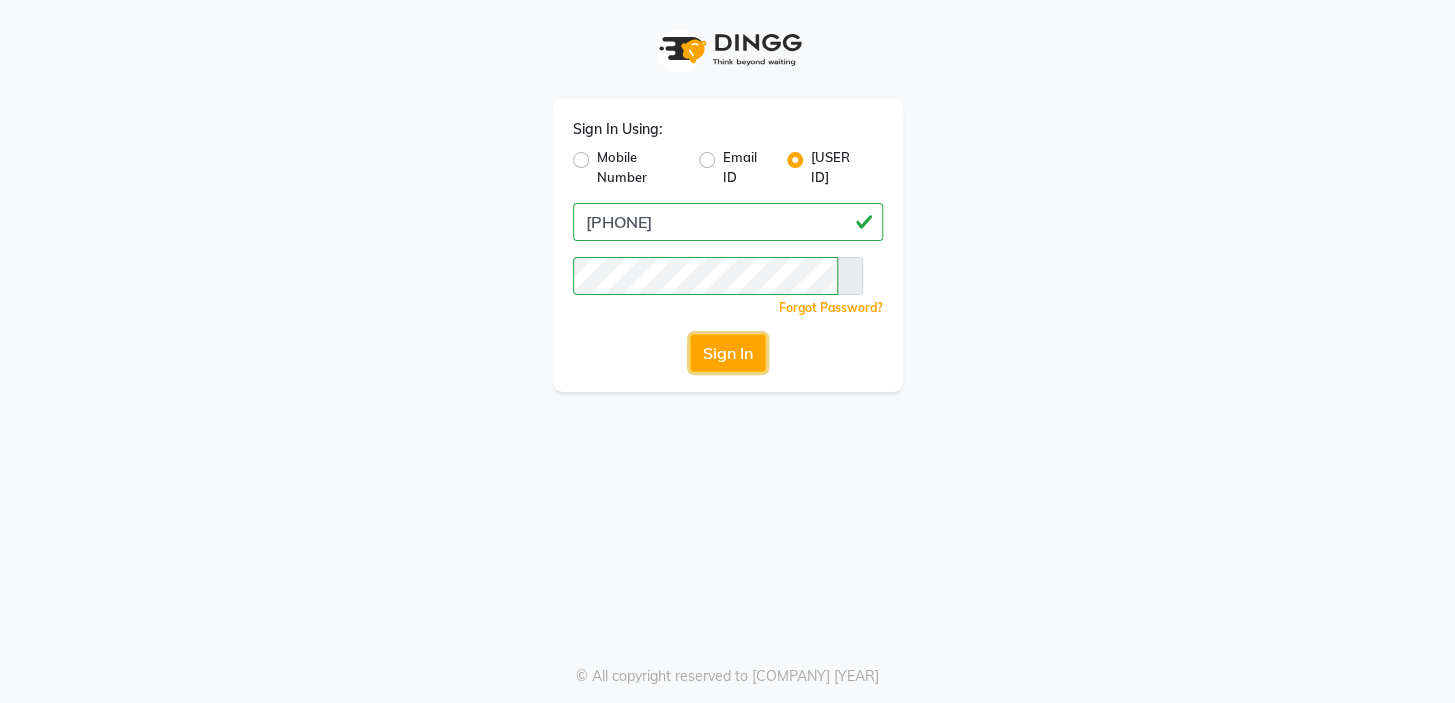 click on "Sign In" at bounding box center (728, 353) 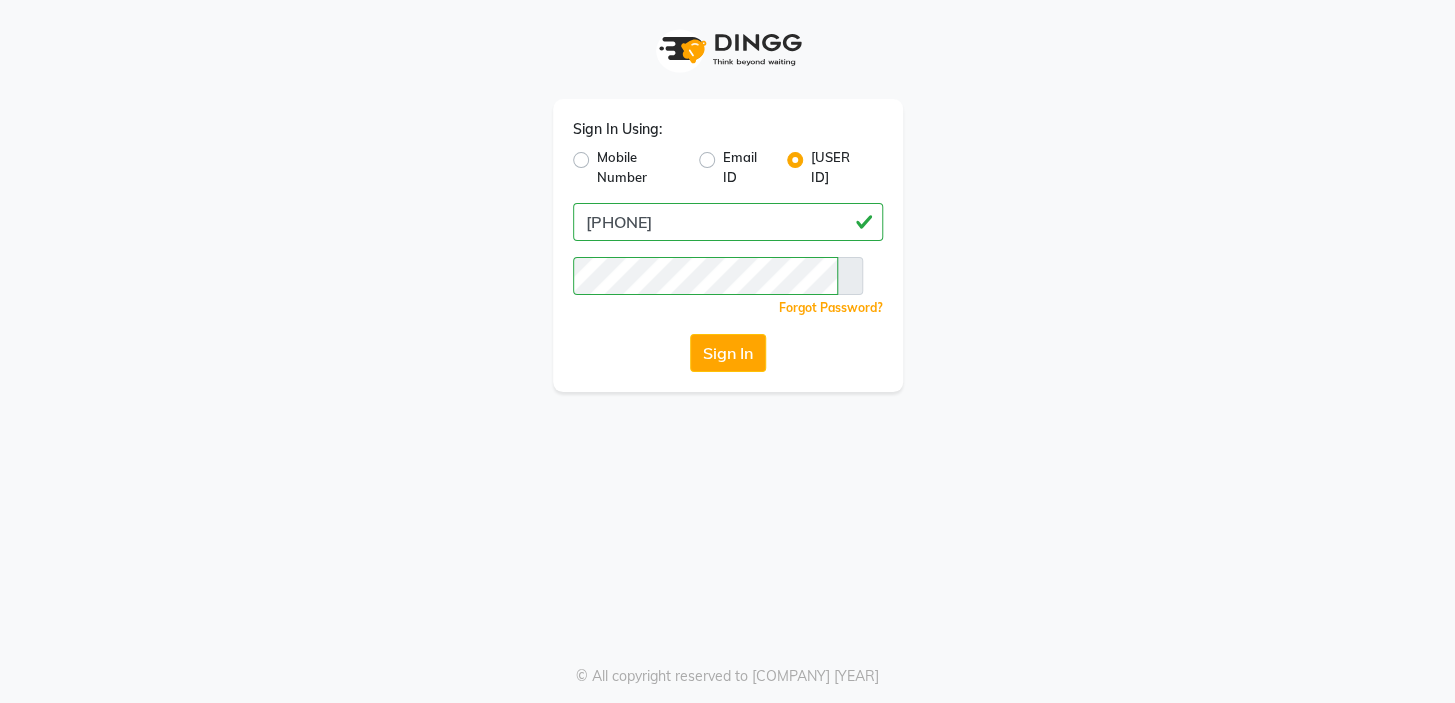 click on "Mobile Number" at bounding box center [640, 167] 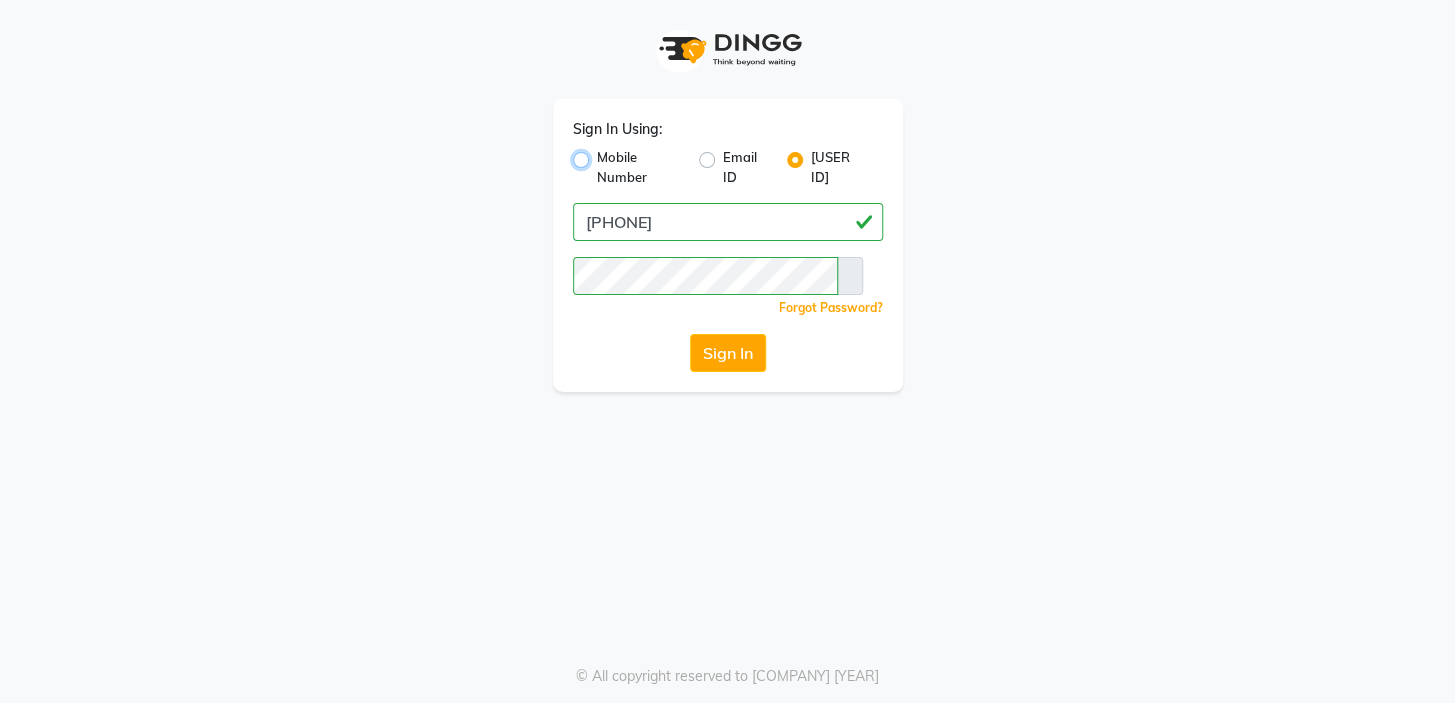 click on "Mobile Number" at bounding box center [603, 154] 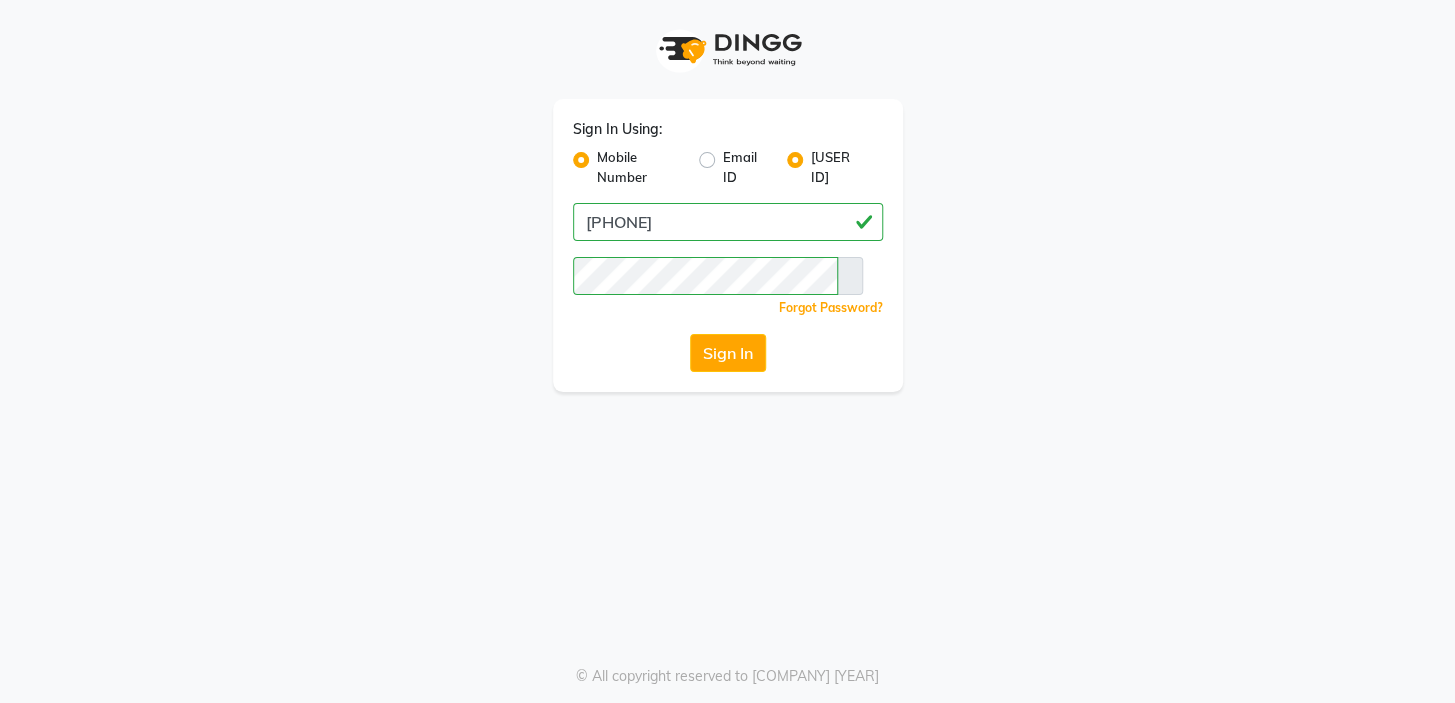 click on "Mobile Number" at bounding box center (640, 167) 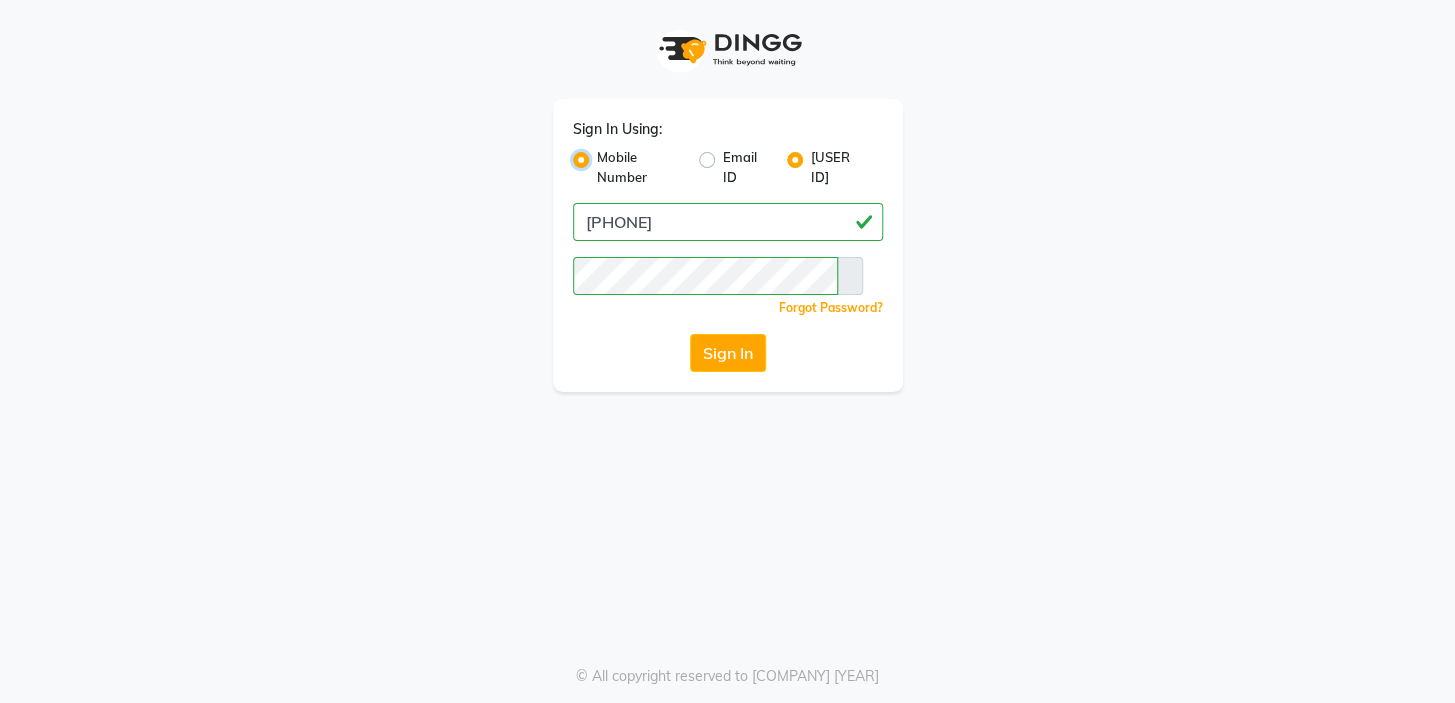 click on "Mobile Number" at bounding box center (603, 154) 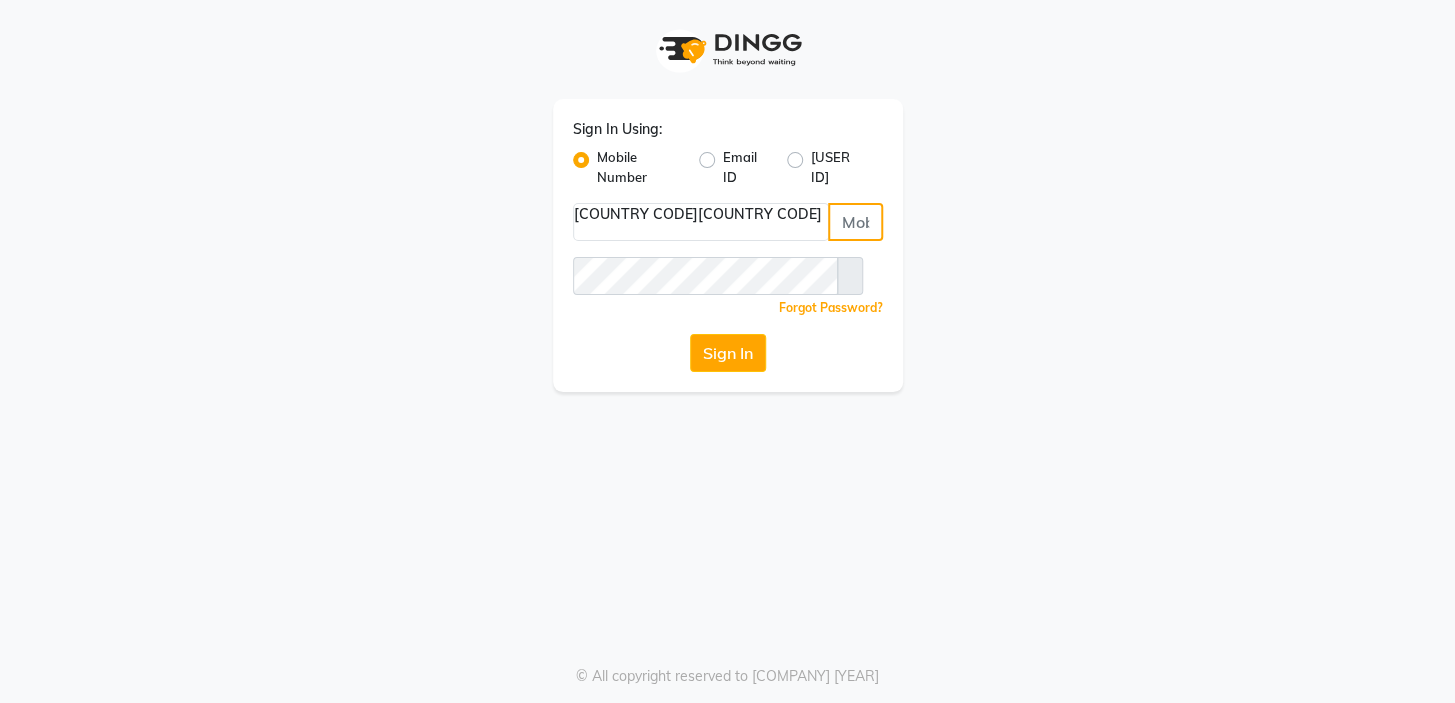 click at bounding box center (855, 222) 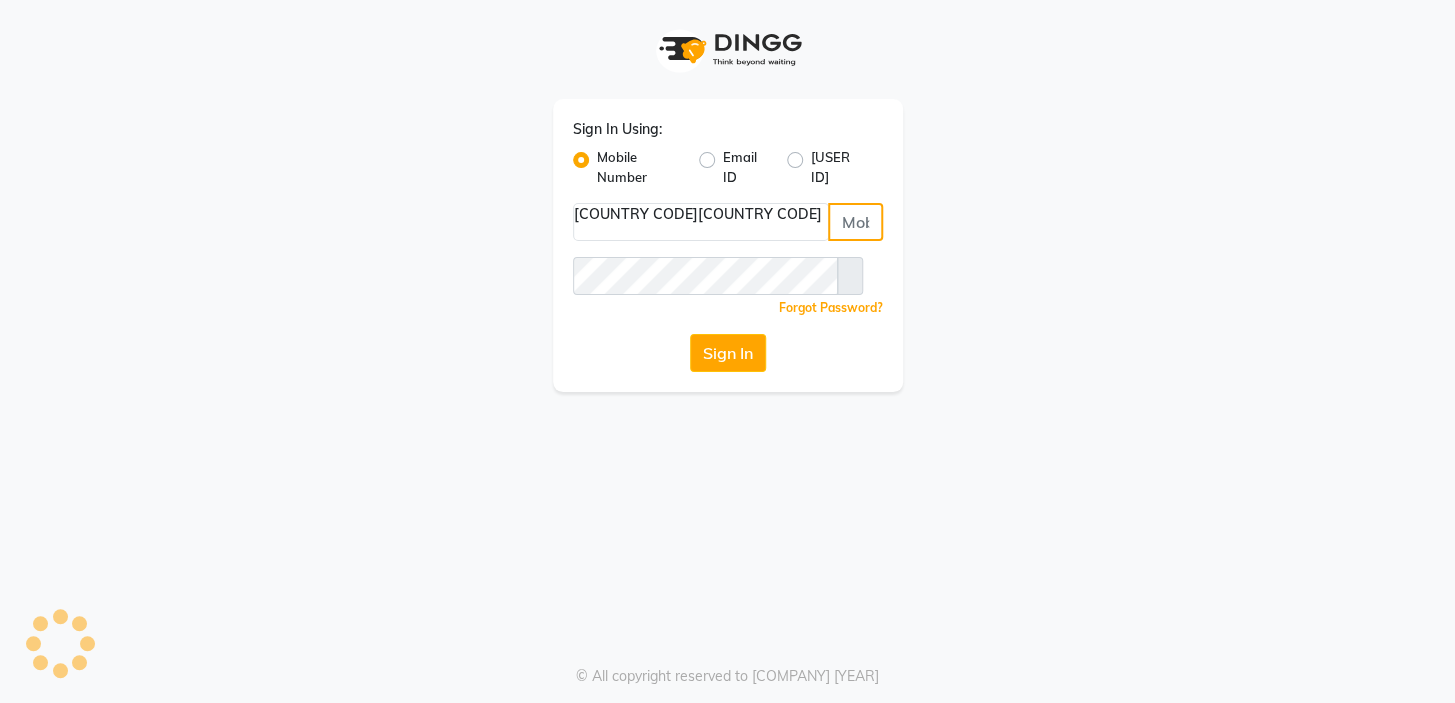 click at bounding box center (855, 222) 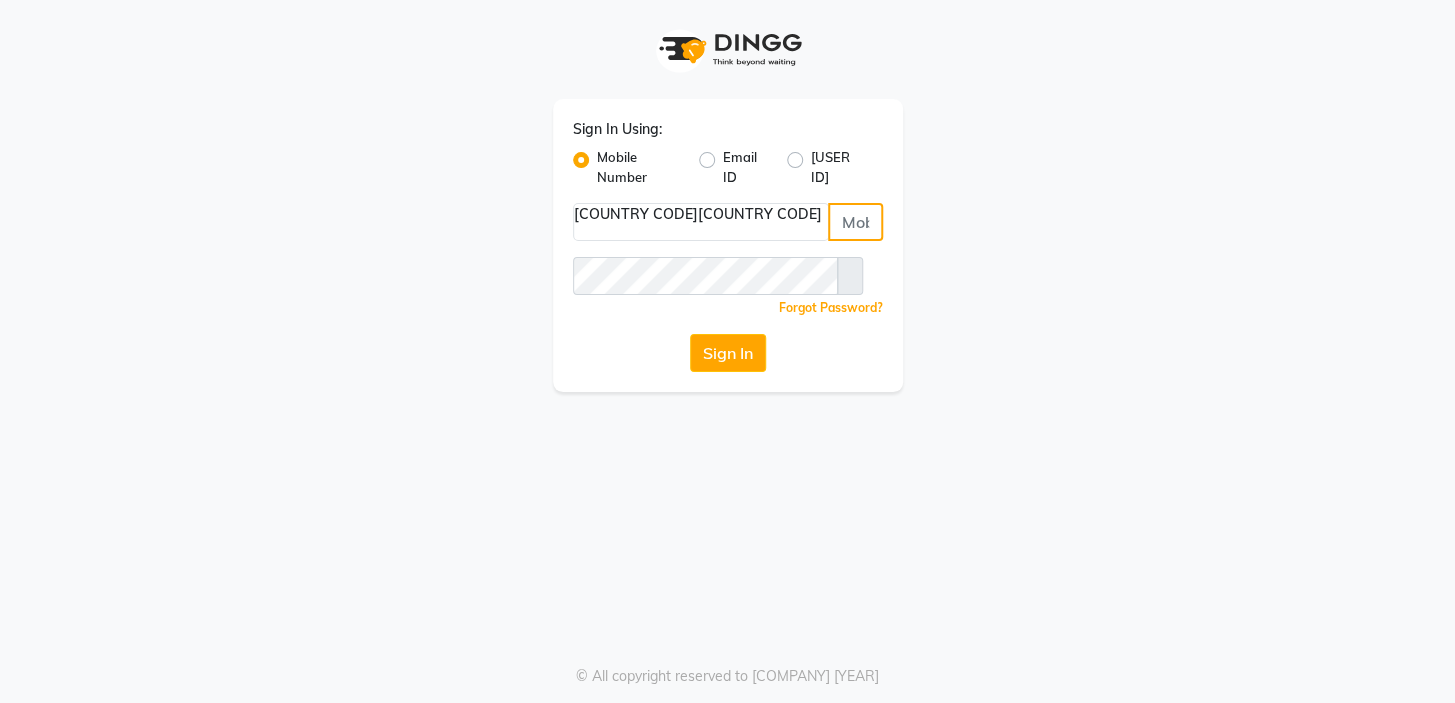 click at bounding box center [855, 222] 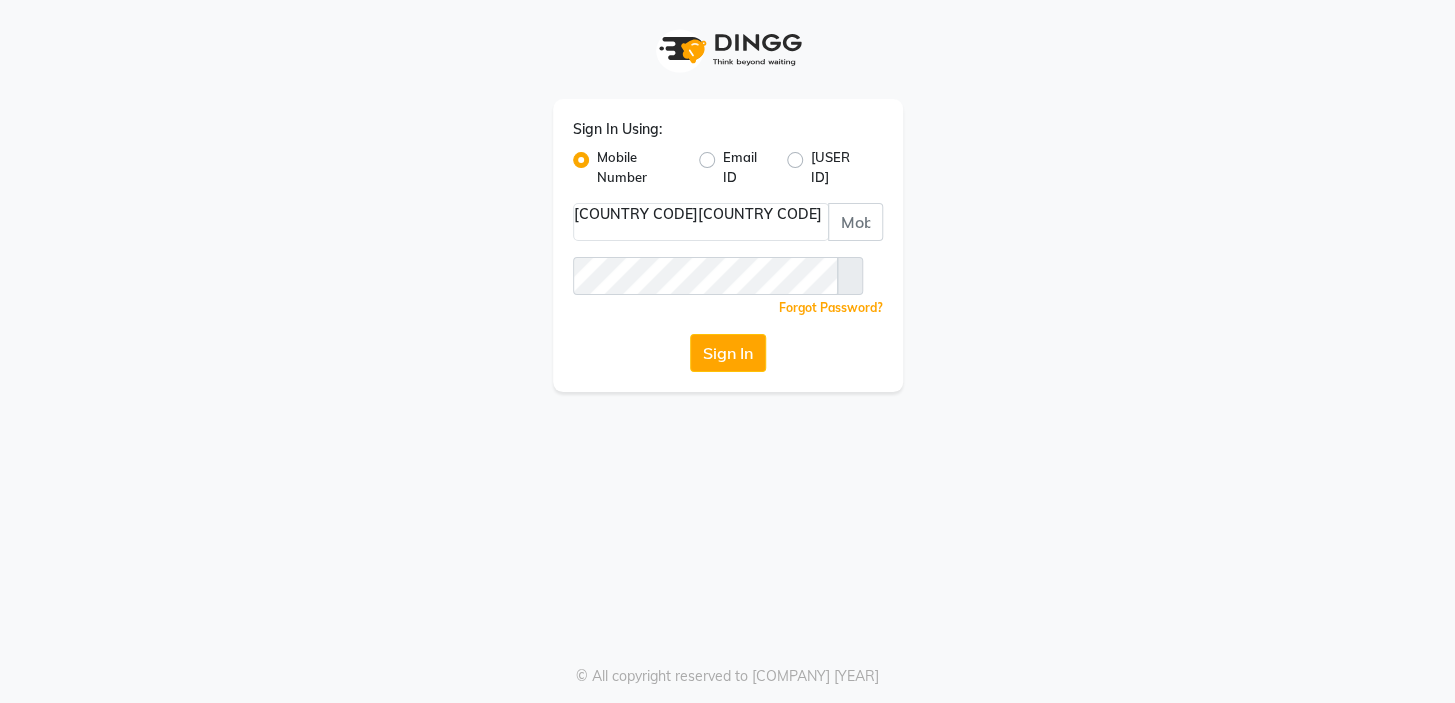 click on "Mobile Number" at bounding box center [640, 167] 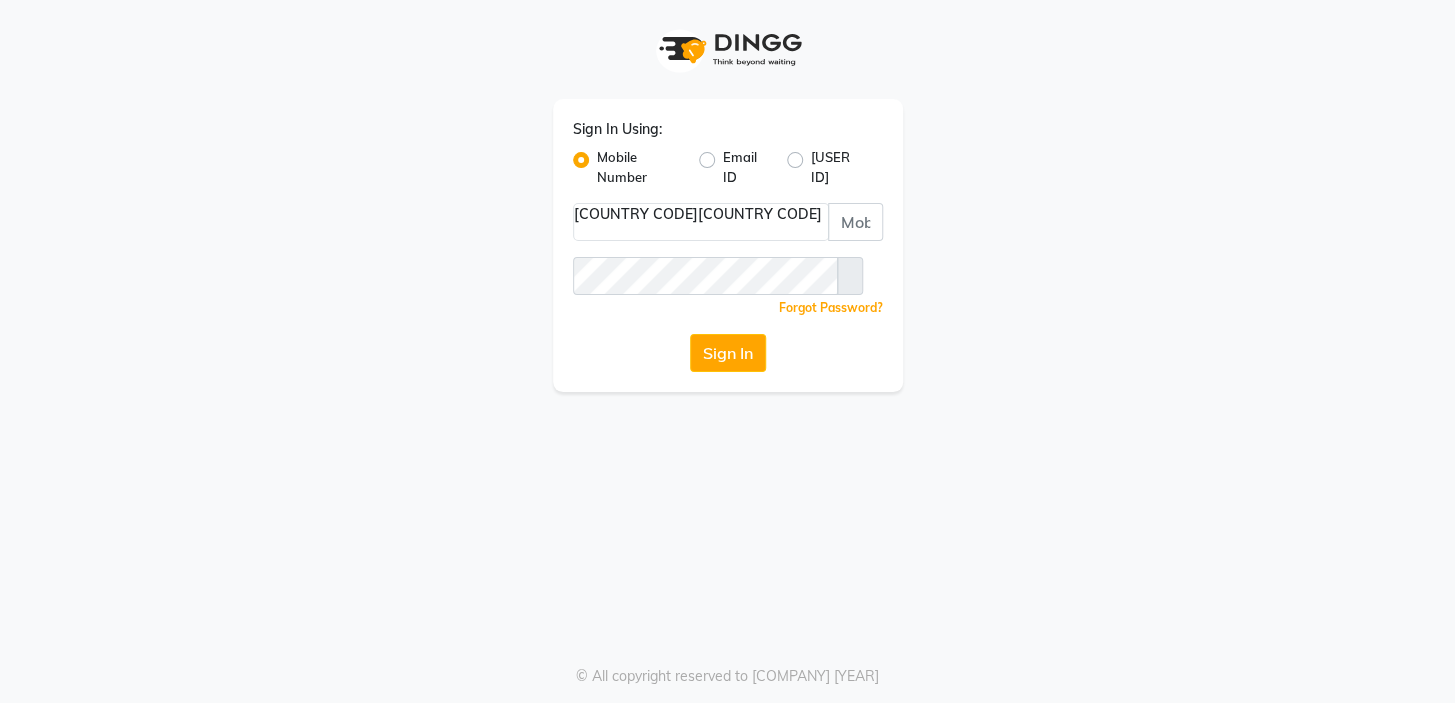 click on "Sign In Using: [PHONE] [EMAIL] [USER ID]" at bounding box center [728, 153] 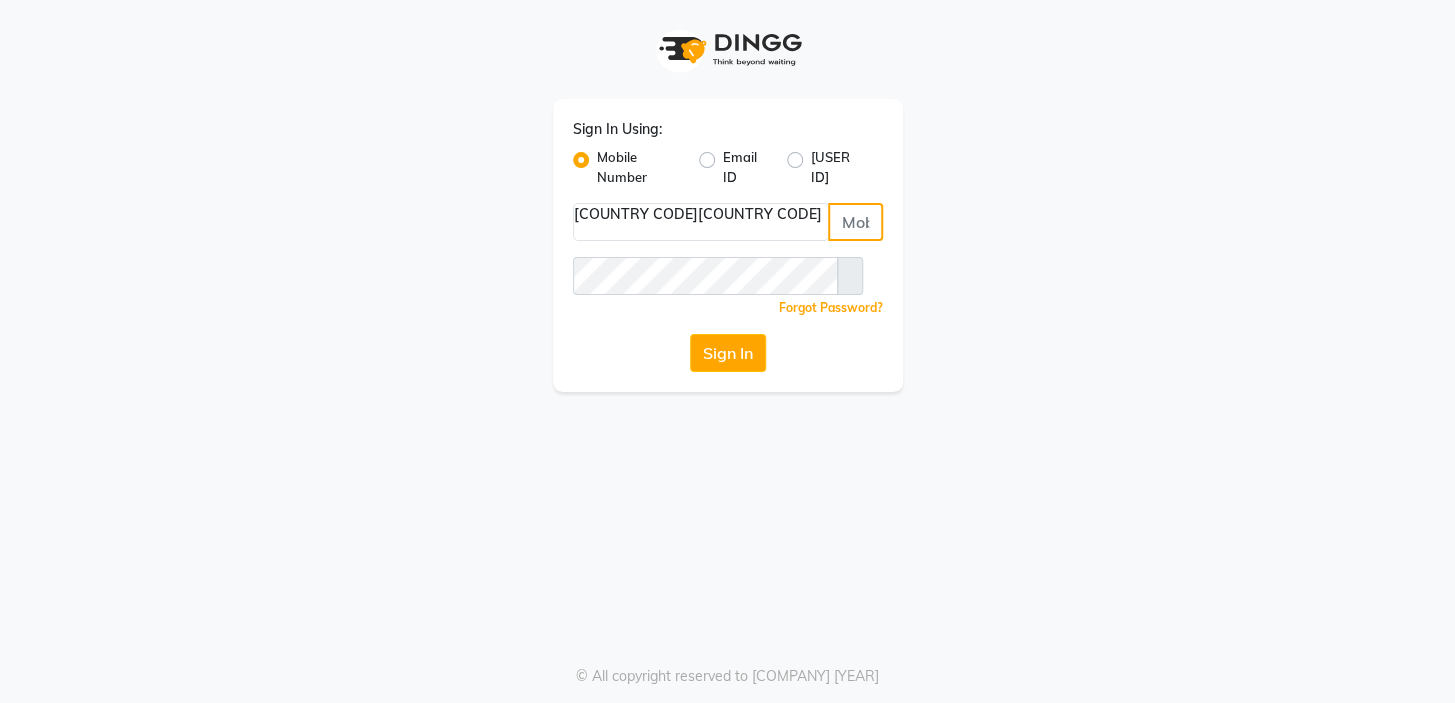 click at bounding box center [855, 222] 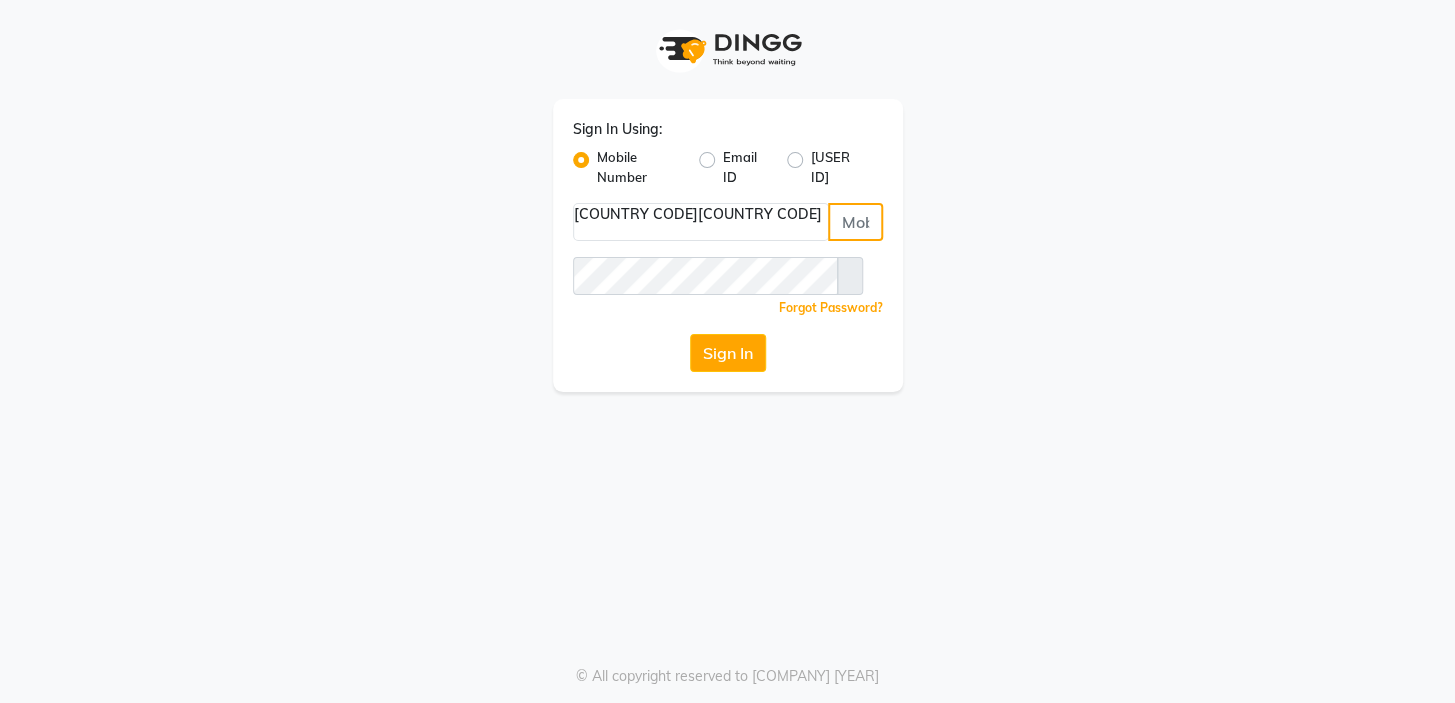 click at bounding box center [855, 222] 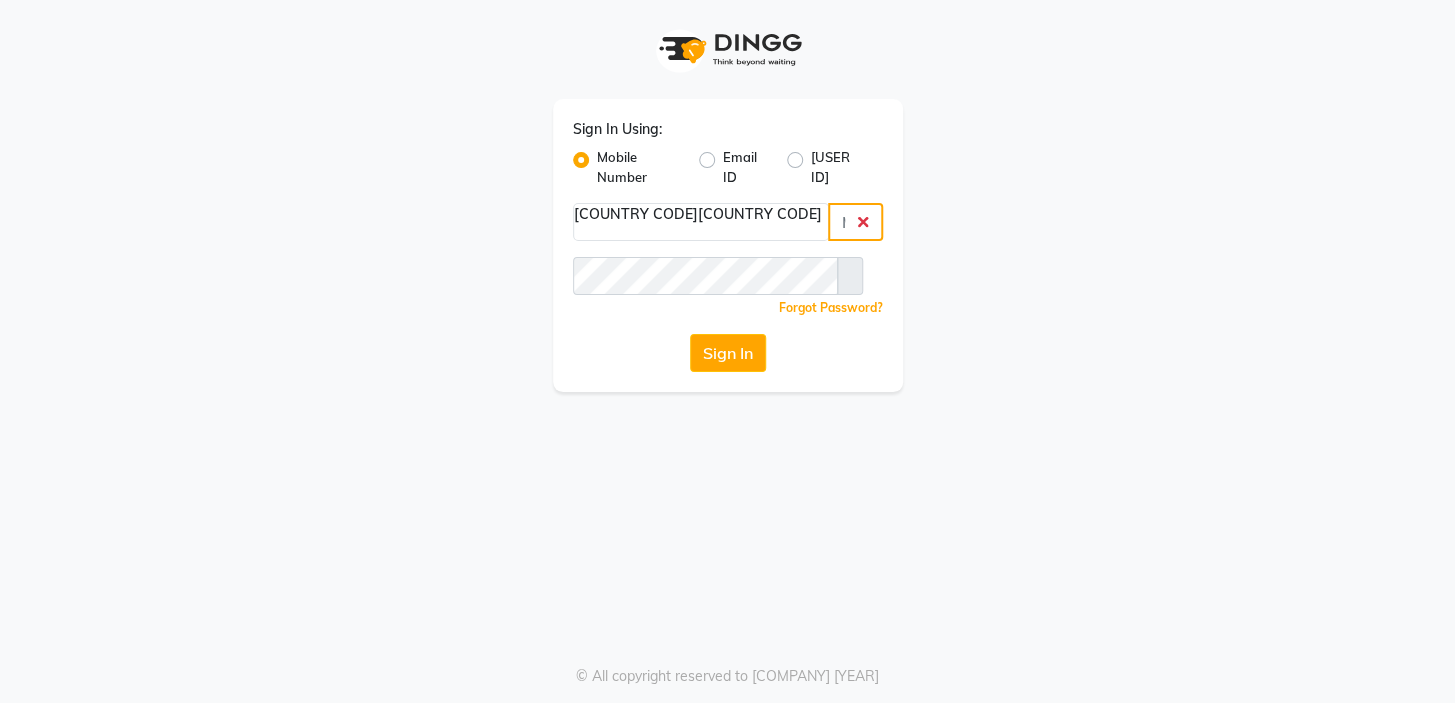 click at bounding box center (855, 222) 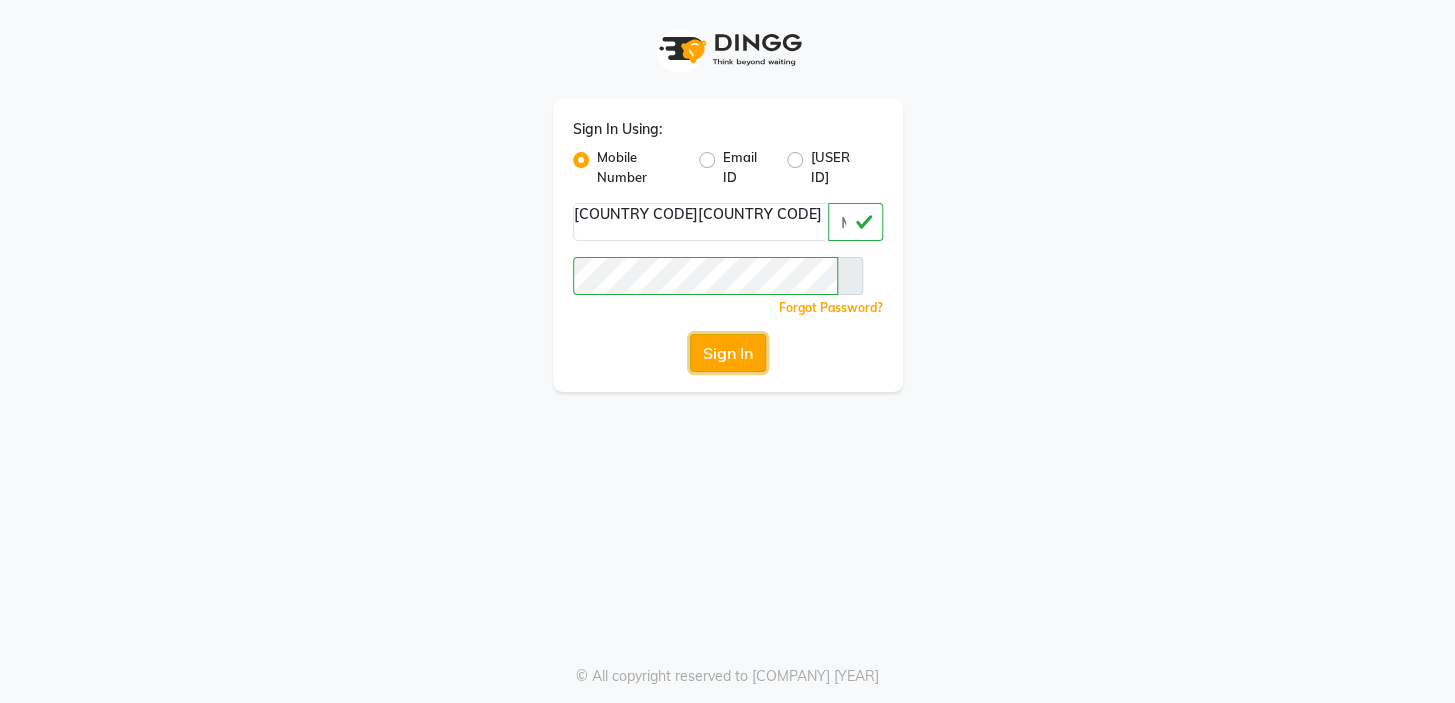 click on "Sign In" at bounding box center (728, 353) 